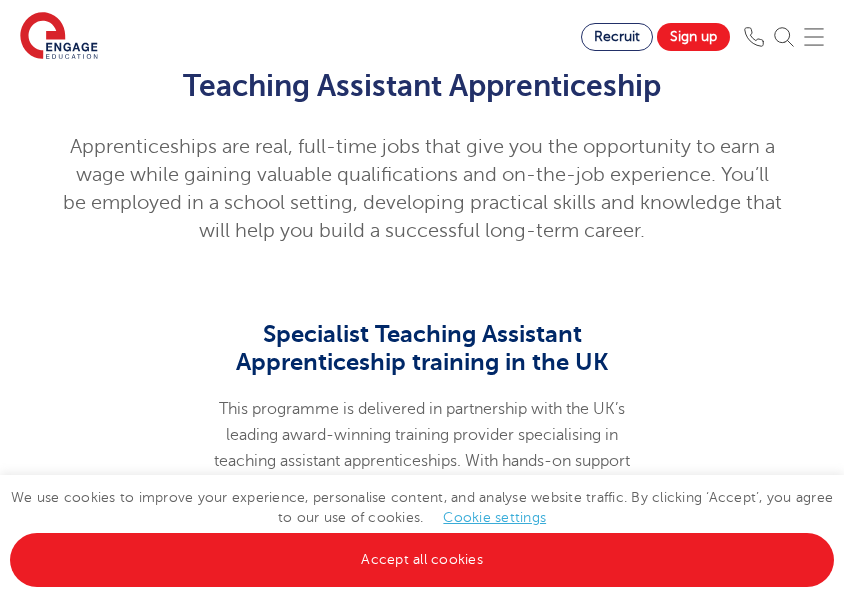 scroll, scrollTop: 998, scrollLeft: 0, axis: vertical 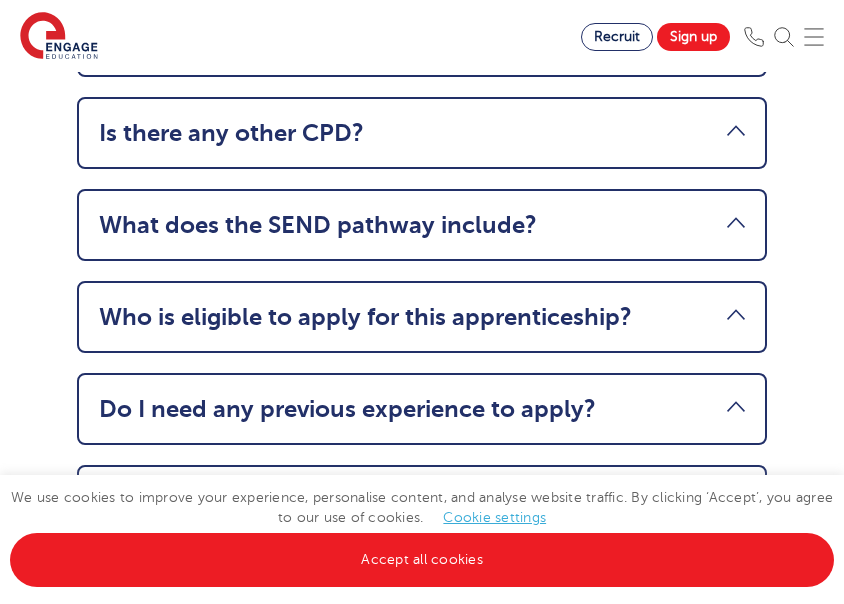 click on "What does the SEND pathway include? The programme is supported by an SEND Pathway. During the programme, you will complete 5 workshops covering: – SEND landscape in the UK – Safeguarding in SEND – Adaptive Curriculum – Innovative Assessments – SEND Milestones and Strategies to Support In addition, you will complete additional training in: – Understanding Autism / ADHD / Dyslexia – Learning needs – Social Needs – Trauma and ACEs – Supporting SLCN" at bounding box center (422, 225) 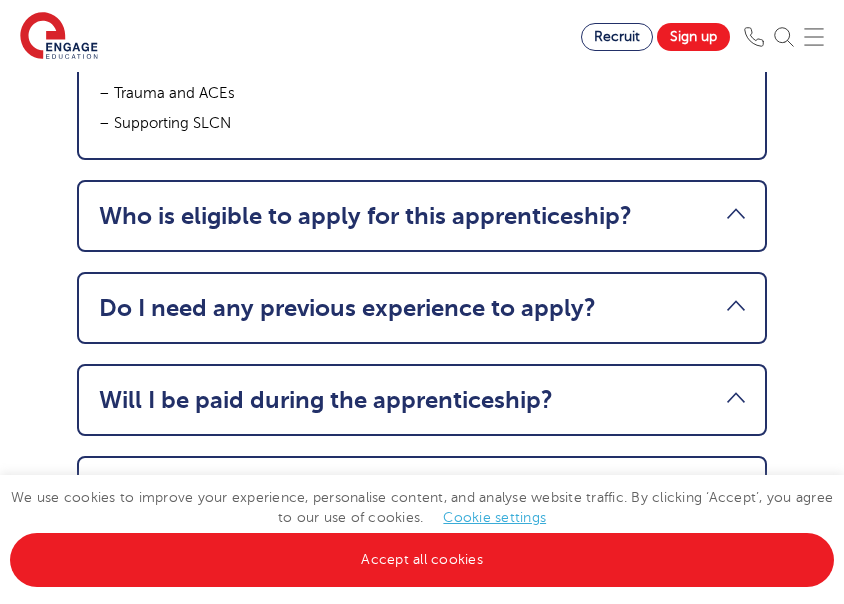 scroll, scrollTop: 3451, scrollLeft: 0, axis: vertical 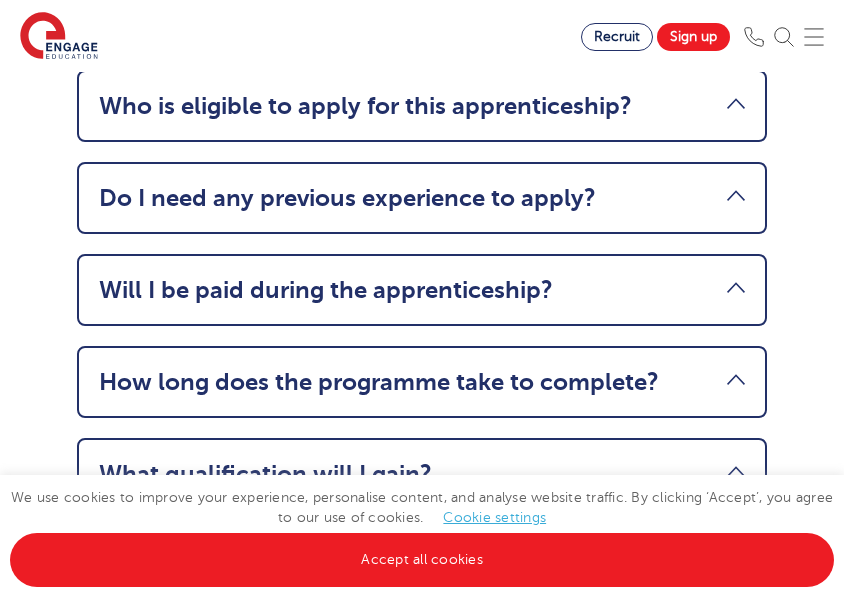 click on "Do I need any previous experience to apply?" at bounding box center (422, 198) 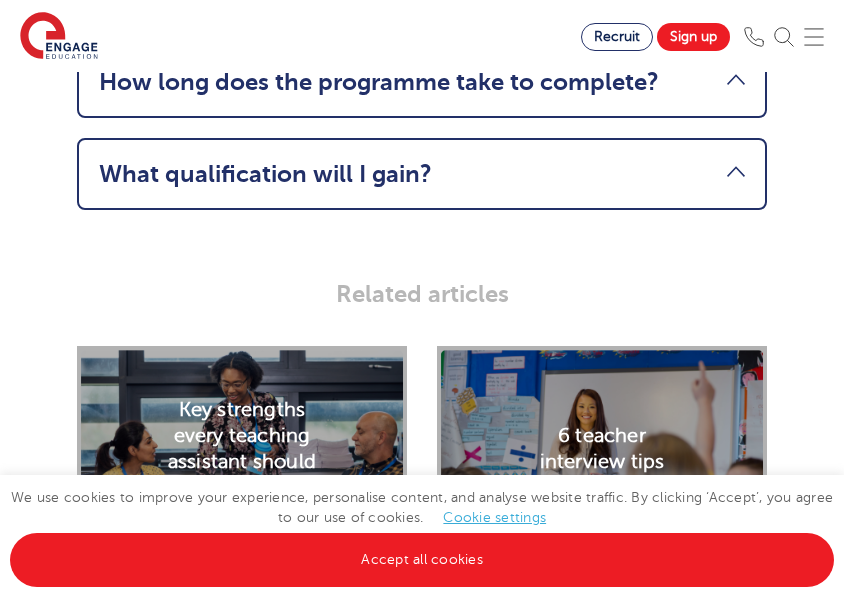 click on "What qualification will I gain?" at bounding box center (422, 174) 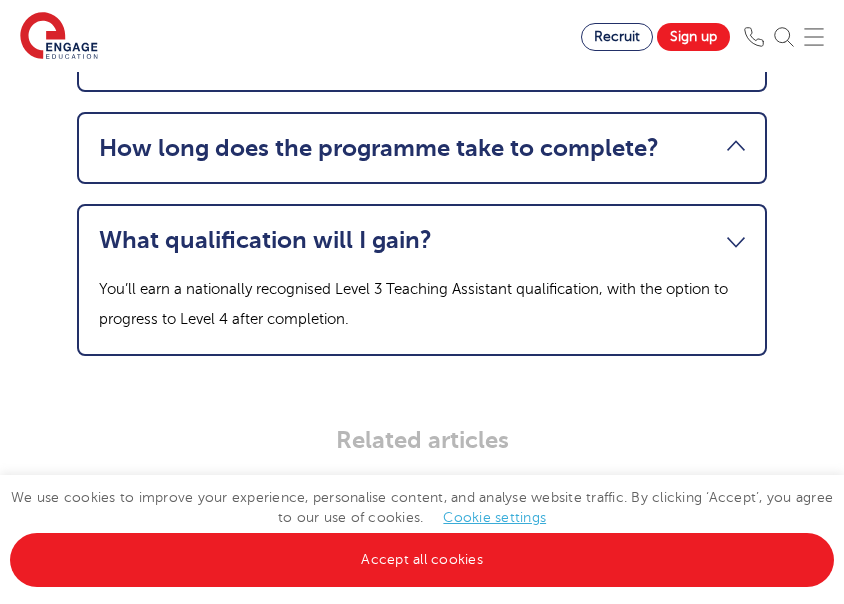 scroll, scrollTop: 3274, scrollLeft: 0, axis: vertical 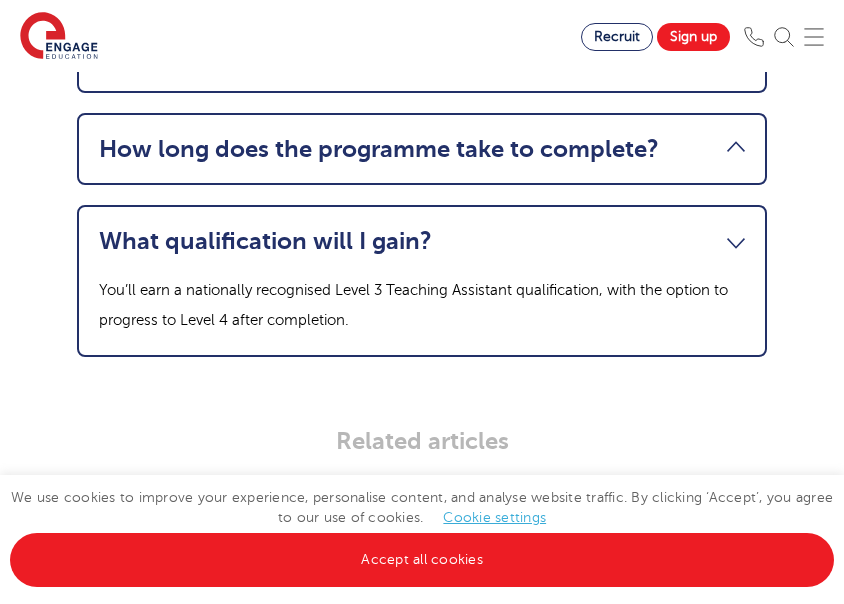 click on "How long does the programme take to complete? The apprenticeship runs for 12 months, followed by a final assessment in the 13th month." at bounding box center (422, 149) 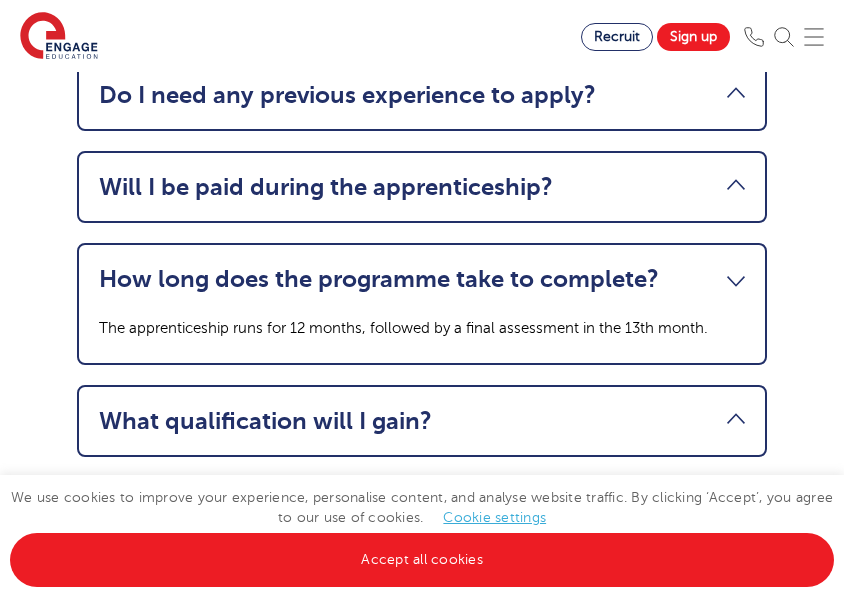 scroll, scrollTop: 3139, scrollLeft: 0, axis: vertical 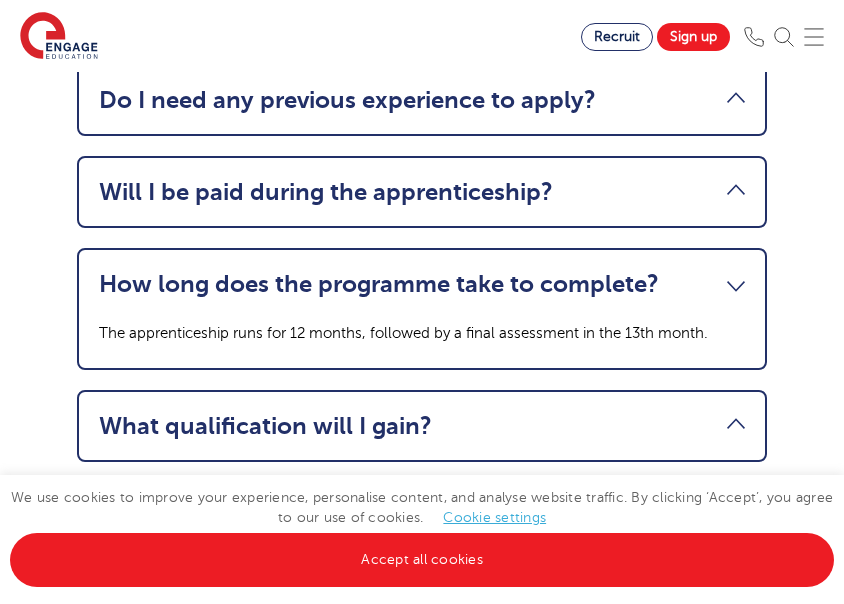 click on "Will I be paid during the apprenticeship?" at bounding box center [422, 192] 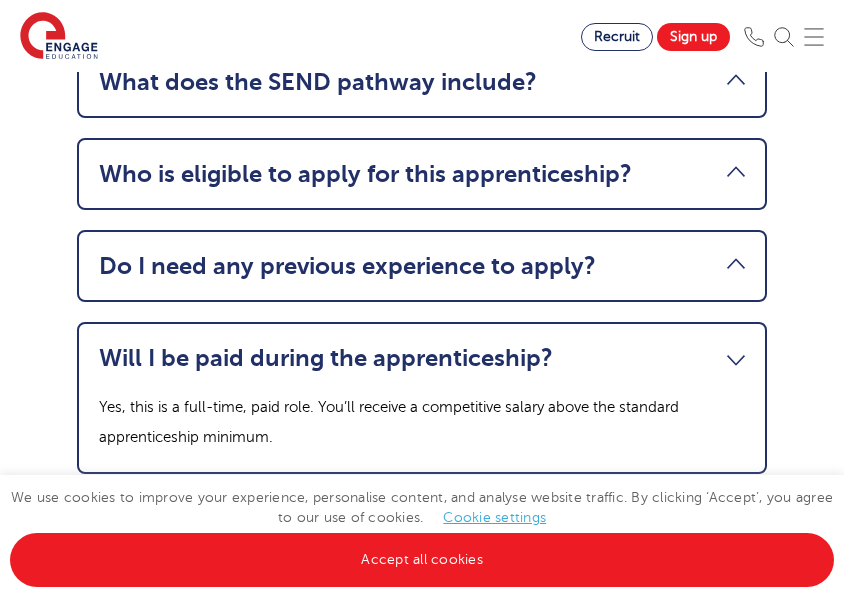 scroll, scrollTop: 2918, scrollLeft: 0, axis: vertical 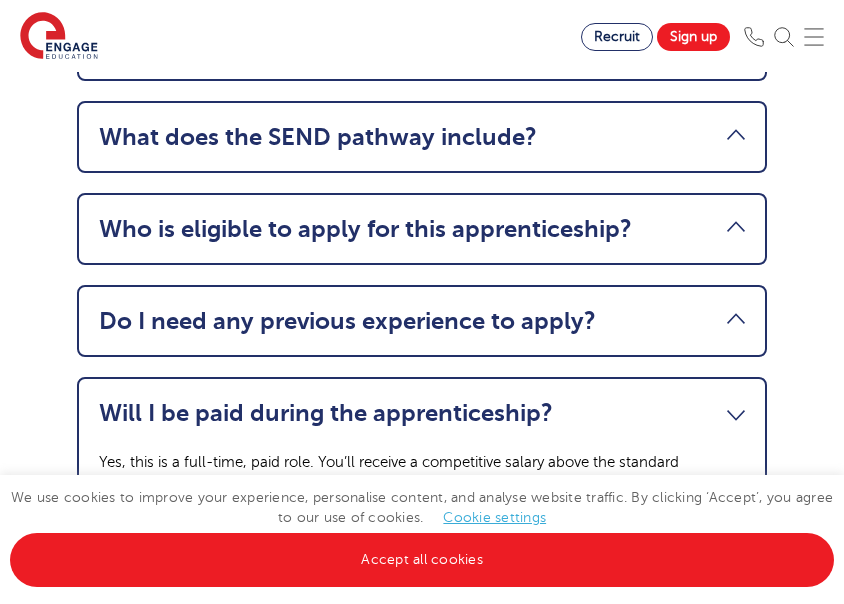 click on "Do I need any previous experience to apply?" at bounding box center (422, 321) 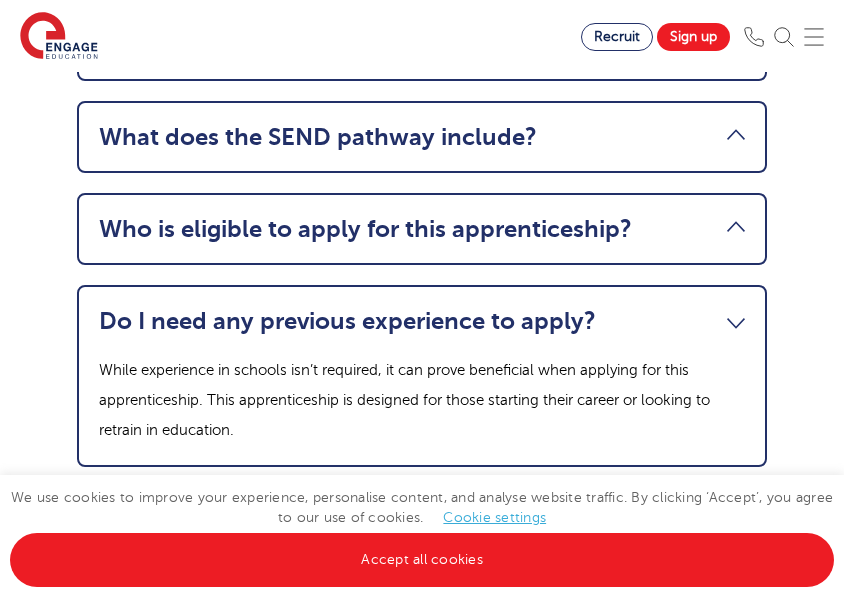 click on "Who is eligible to apply for this apprenticeship?" at bounding box center [422, 229] 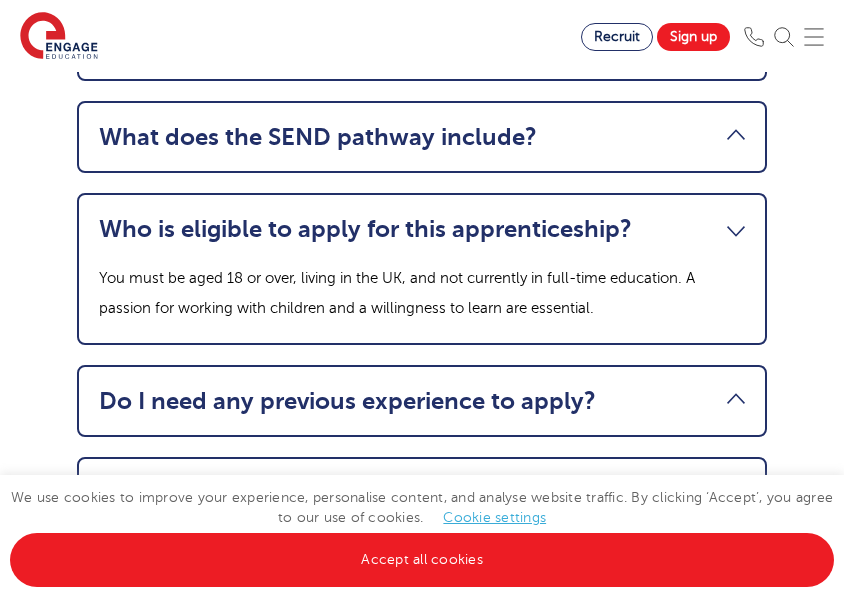 click on "What does the SEND pathway include? The programme is supported by an SEND Pathway. During the programme, you will complete 5 workshops covering: – SEND landscape in the UK – Safeguarding in SEND – Adaptive Curriculum – Innovative Assessments – SEND Milestones and Strategies to Support In addition, you will complete additional training in: – Understanding Autism / ADHD / Dyslexia – Learning needs – Social Needs – Trauma and ACEs – Supporting SLCN" at bounding box center [422, 137] 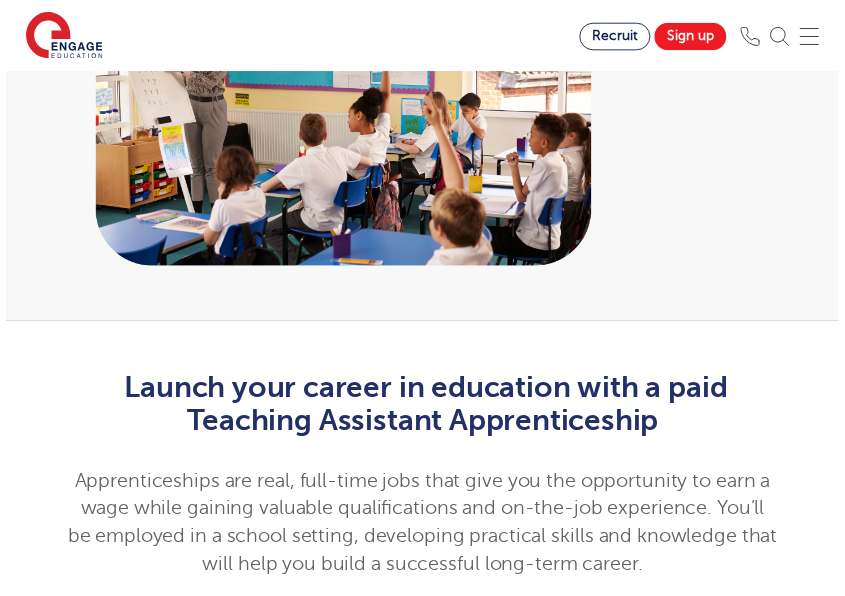 scroll, scrollTop: 581, scrollLeft: 0, axis: vertical 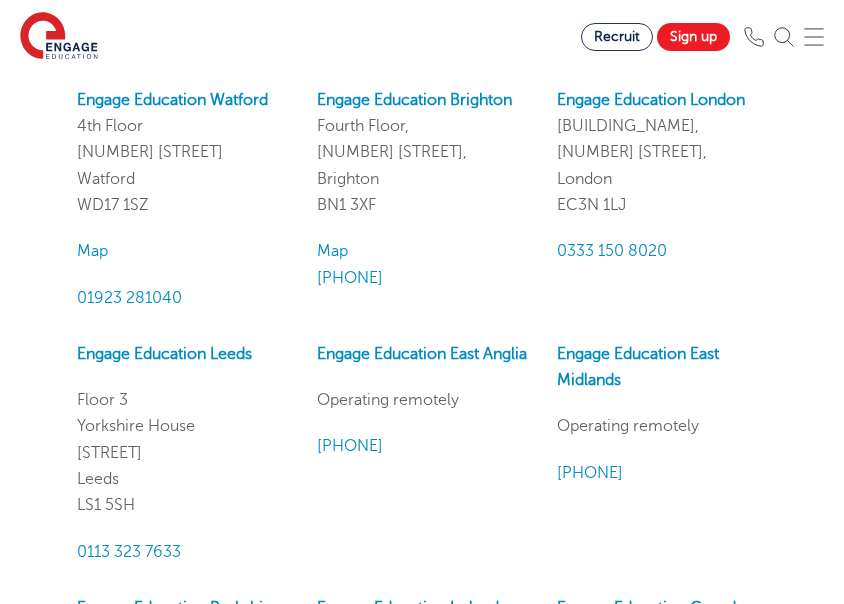 click on "[BUILDING_NAME],
[NUMBER] [STREET],
[CITY]
[POSTAL_CODE]" at bounding box center (662, 152) 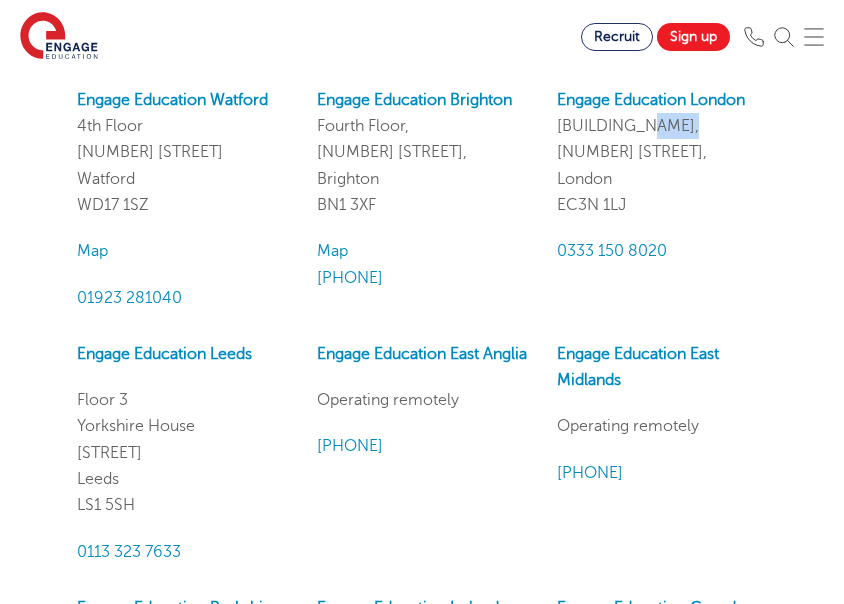 click on "[BUILDING_NAME],
[NUMBER] [STREET],
[CITY]
[POSTAL_CODE]" at bounding box center [662, 152] 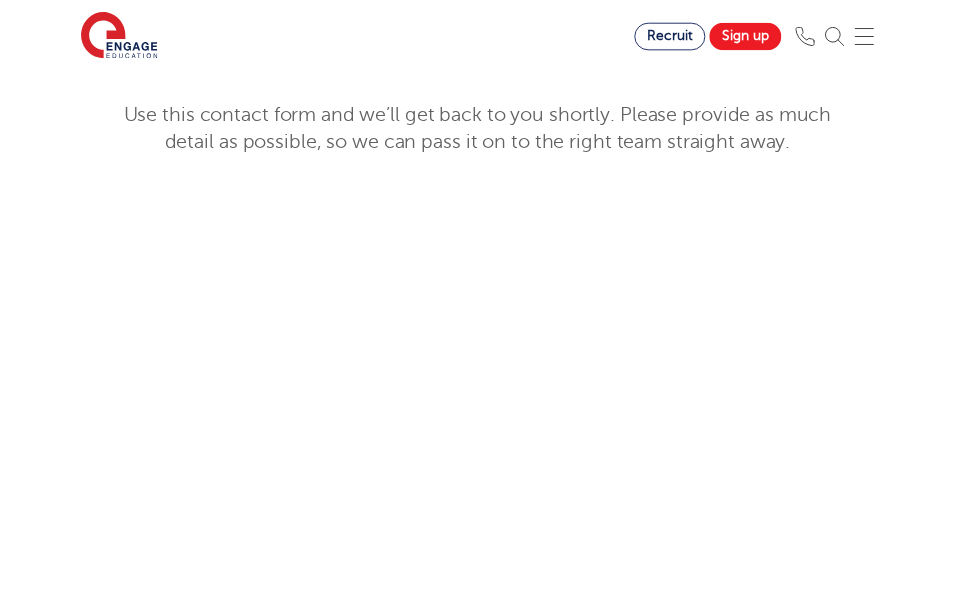 scroll, scrollTop: 0, scrollLeft: 0, axis: both 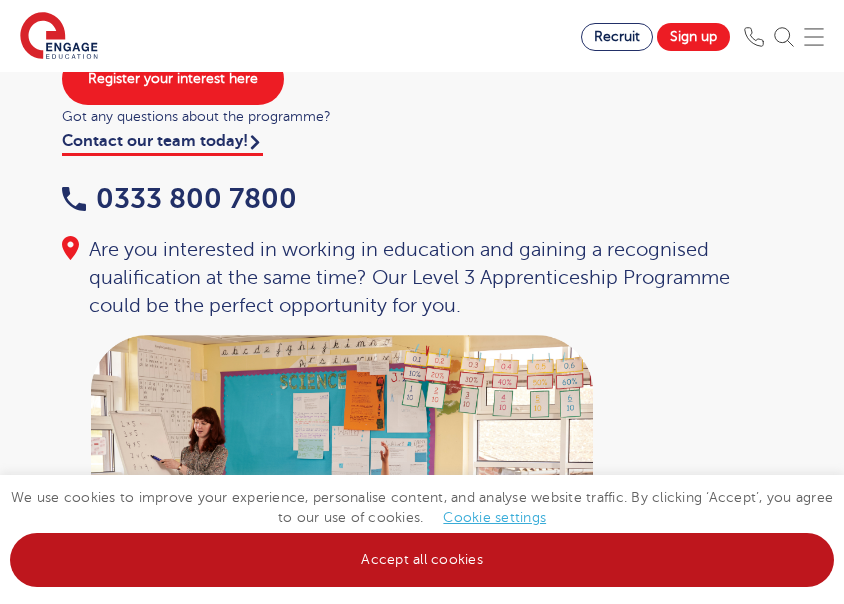 click on "Accept all cookies" at bounding box center (422, 560) 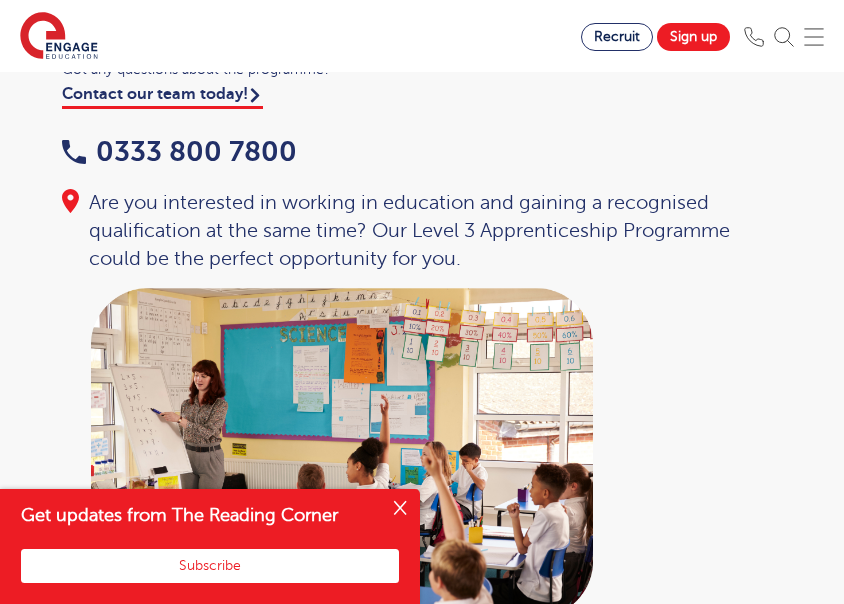 scroll, scrollTop: 253, scrollLeft: 0, axis: vertical 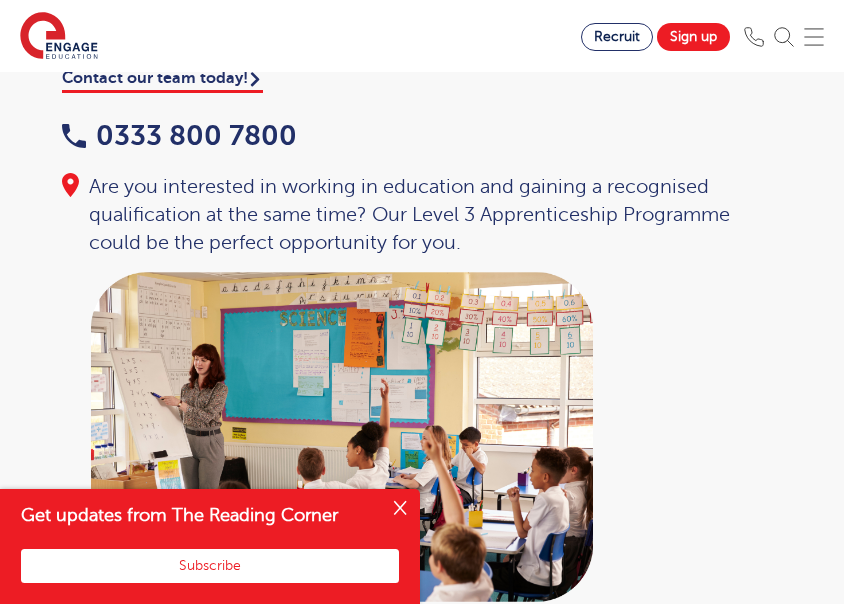 click at bounding box center [400, 509] 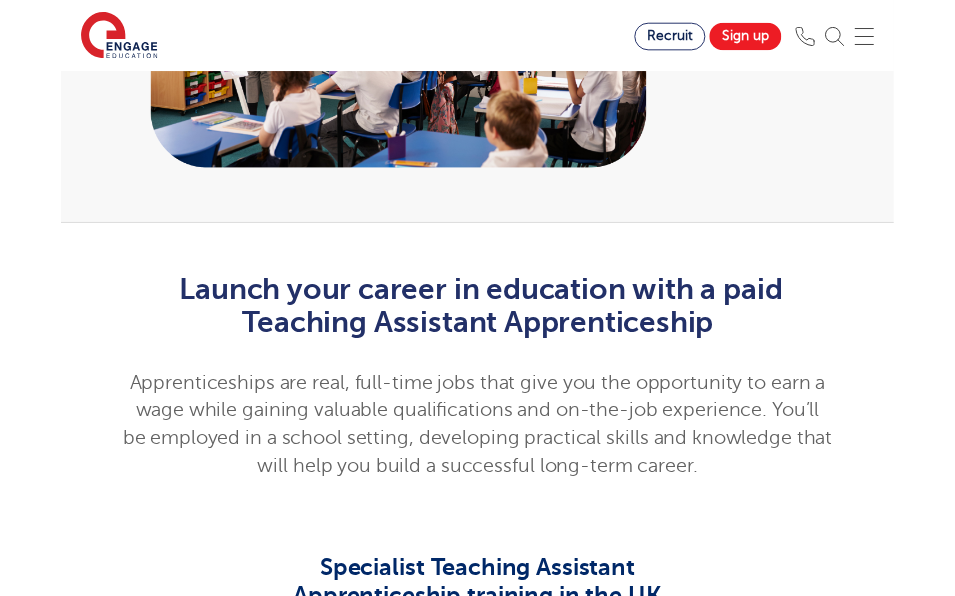 scroll, scrollTop: 779, scrollLeft: 0, axis: vertical 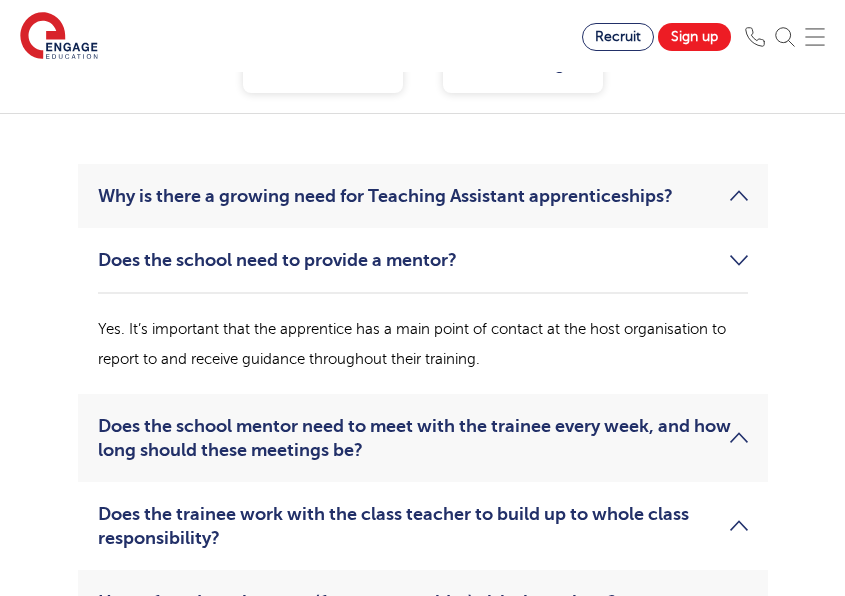 click on "Does the school need to provide a mentor?" at bounding box center [423, 260] 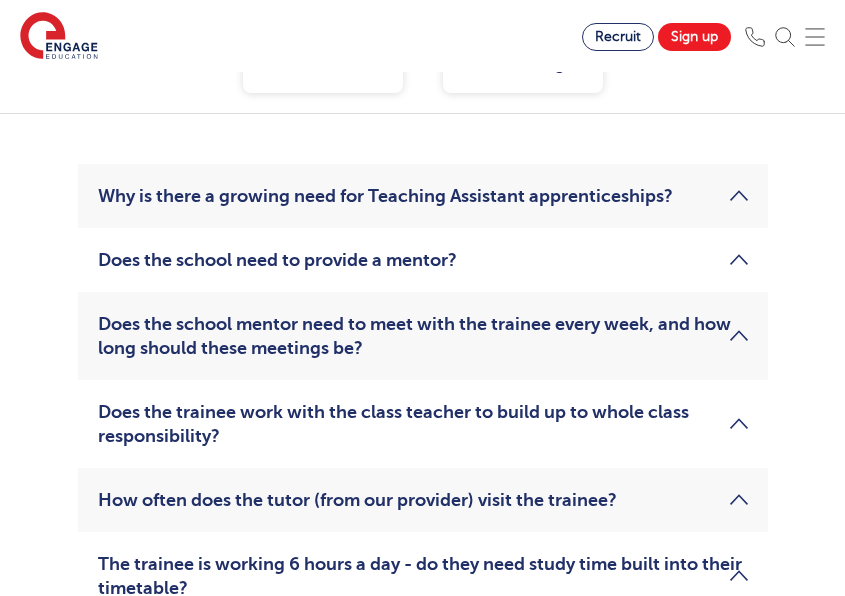 click on "Does the school mentor need to meet with the trainee every week, and how long should these meetings be?" at bounding box center [423, 336] 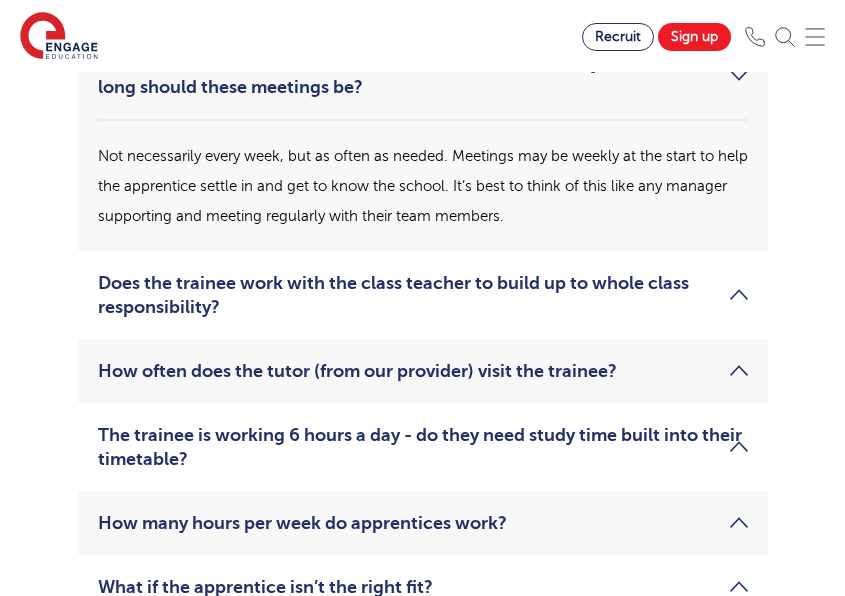 scroll, scrollTop: 2924, scrollLeft: 0, axis: vertical 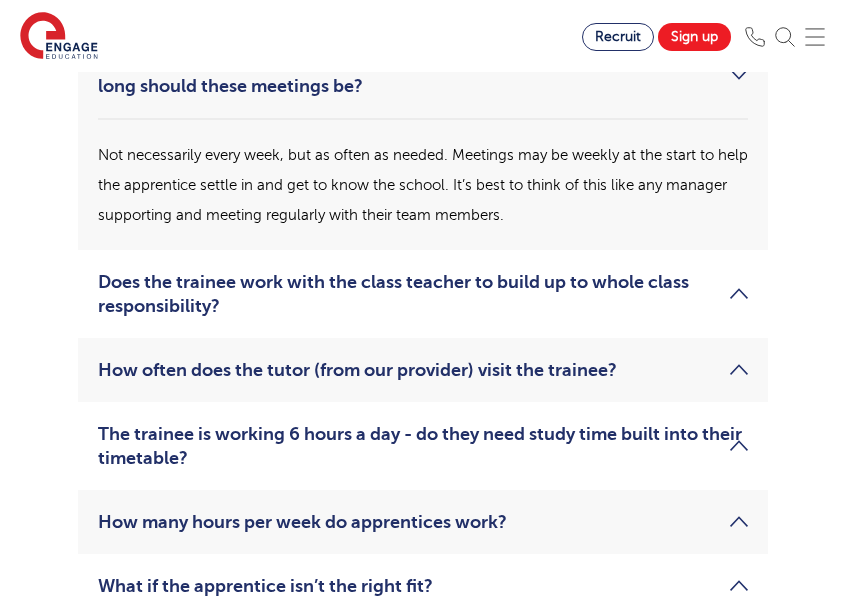 click on "Does the trainee work with the class teacher to build up to whole class responsibility?" at bounding box center [423, 294] 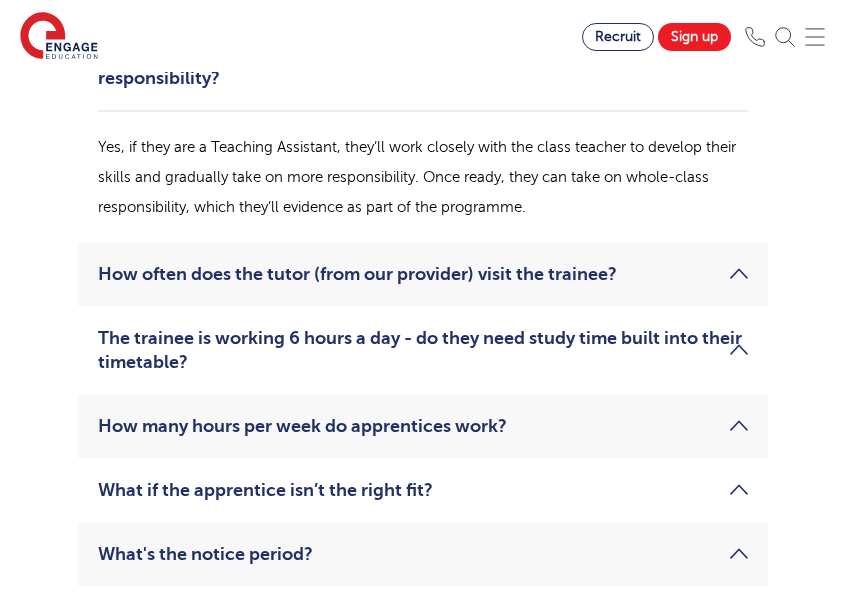 scroll, scrollTop: 3098, scrollLeft: 0, axis: vertical 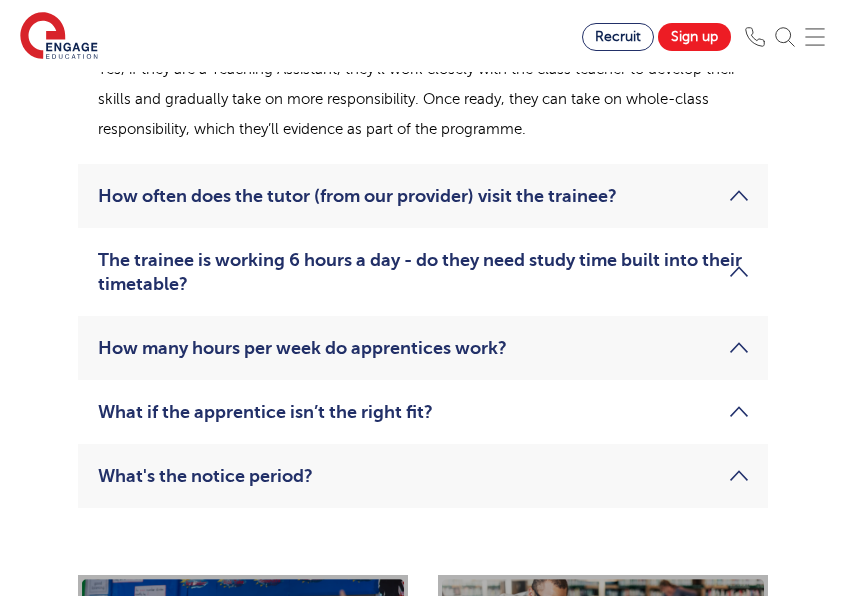 click on "How often does the tutor (from our provider) visit the trainee? The tutor carries out a progress review every three months. These reviews aren’t always on-site and can be done online via Teams. We ask the assigned mentor or line manager to join part of the meeting to provide input. As always, plenty of notice is given, and our provider works around the school’s schedule." at bounding box center [423, 196] 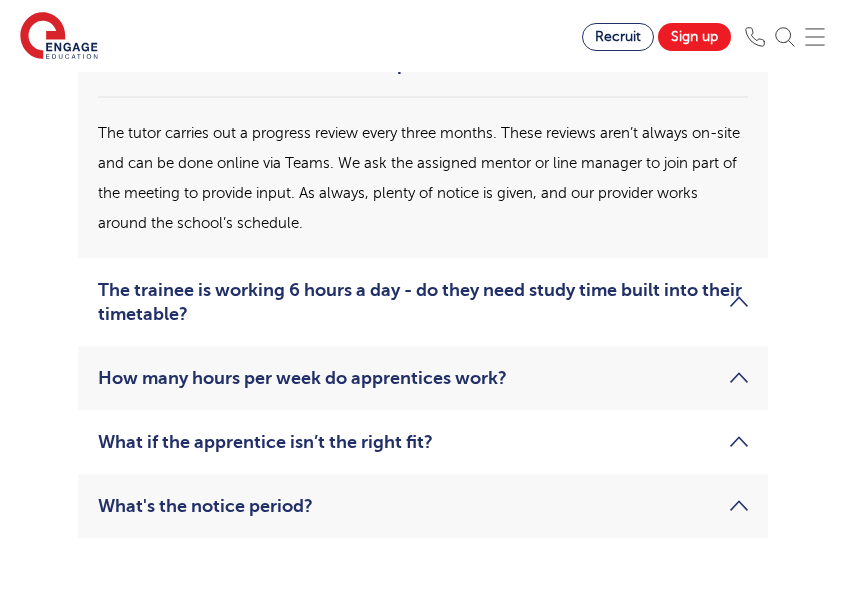 click on "The trainee is working 6 hours a day - do they need study time built into their timetable?" at bounding box center (423, 302) 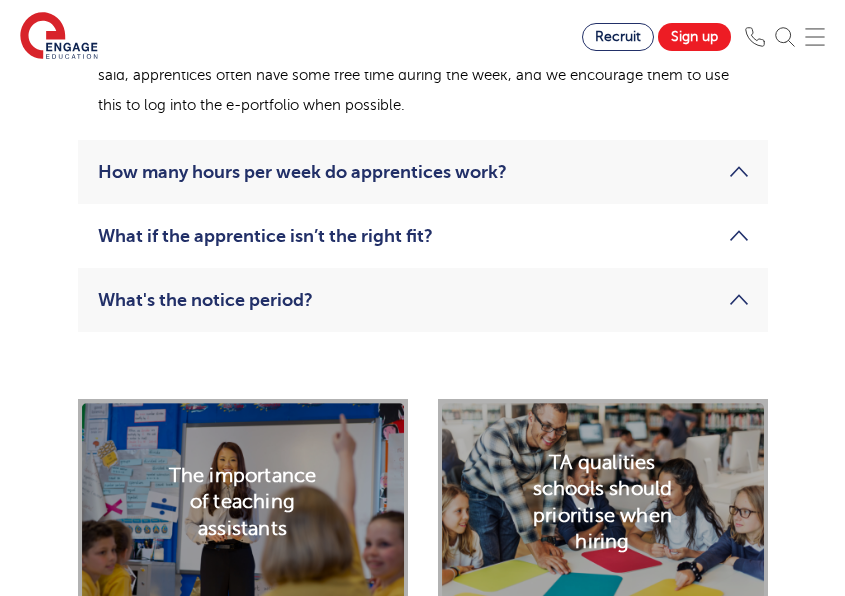 scroll, scrollTop: 3275, scrollLeft: 0, axis: vertical 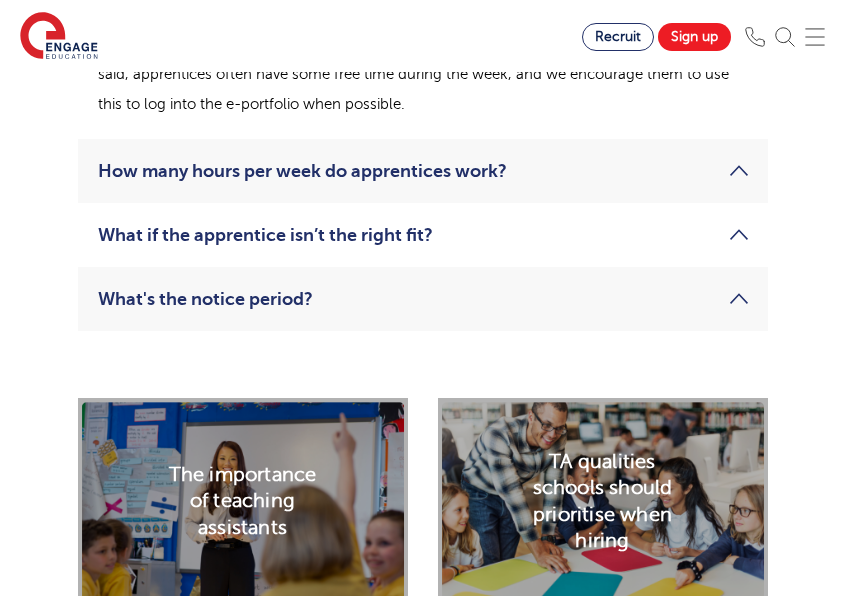 click on "How many hours per week do apprentices work?" at bounding box center (423, 171) 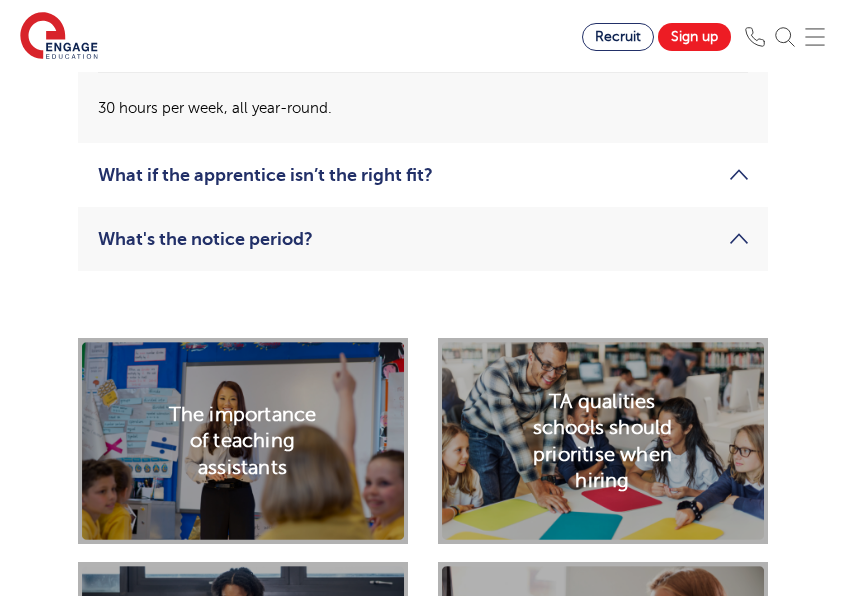 click on "What if the apprentice isn’t the right fit?" at bounding box center [423, 175] 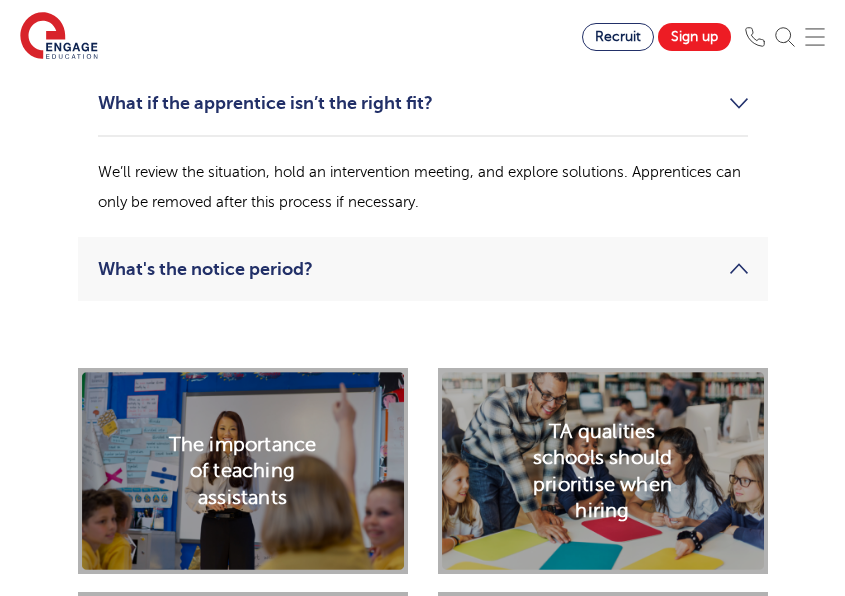 click on "What's the notice period?" at bounding box center (423, 269) 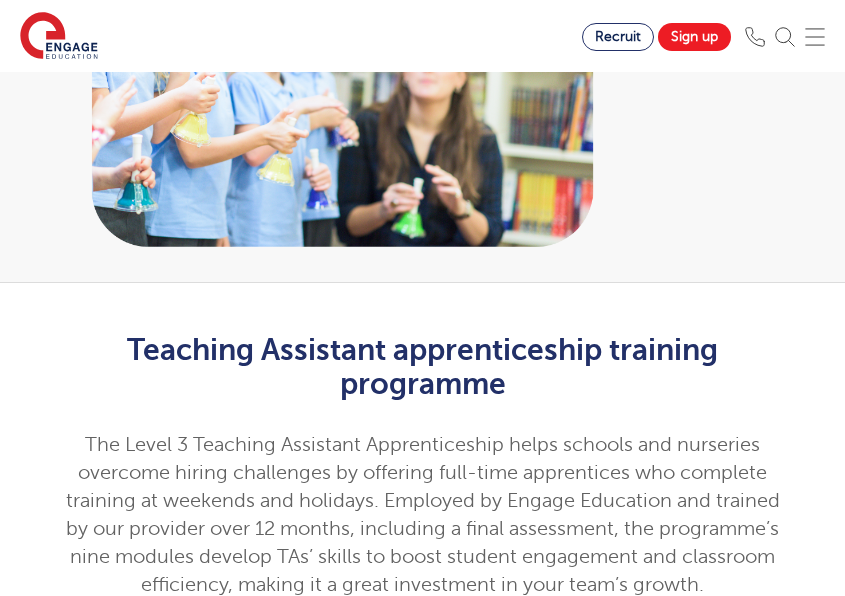 scroll, scrollTop: 0, scrollLeft: 0, axis: both 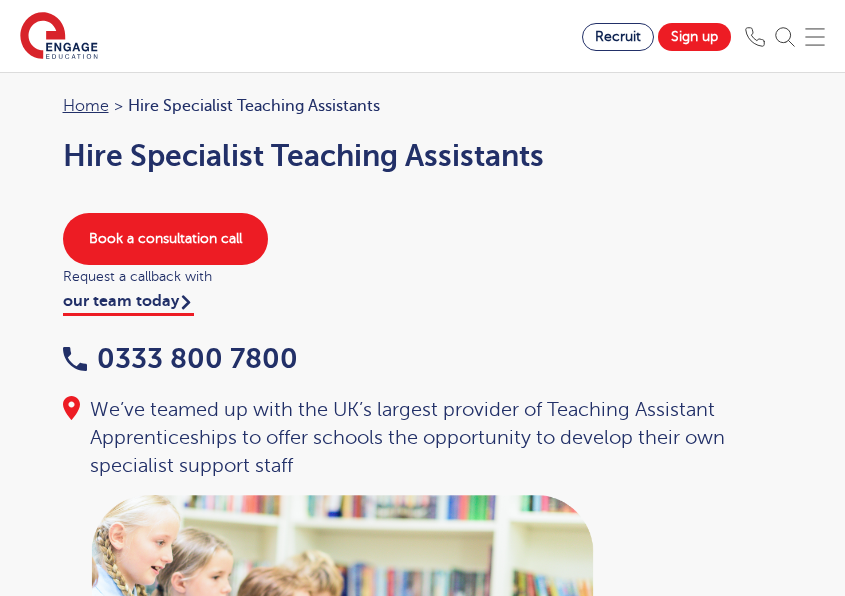 click on "Recruit
Sign up" at bounding box center (713, 37) 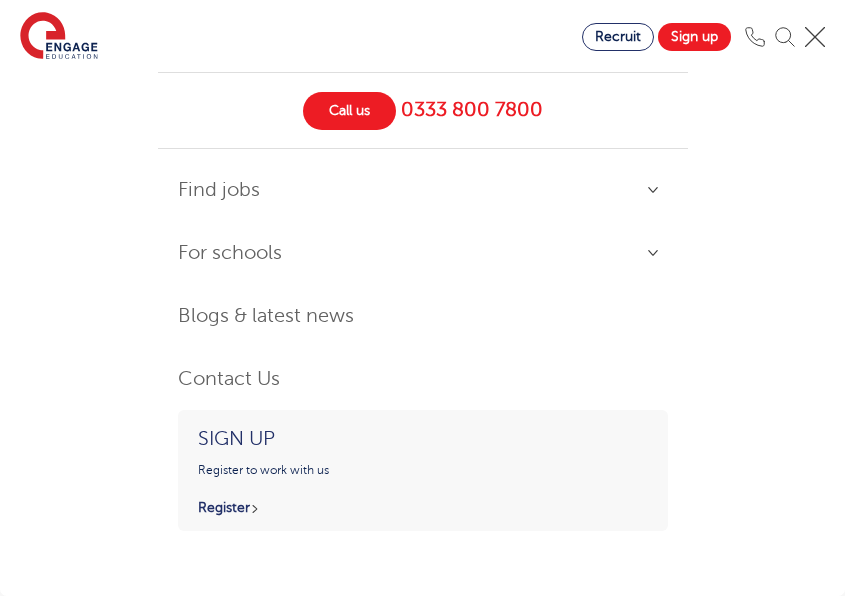 click at bounding box center [815, 37] 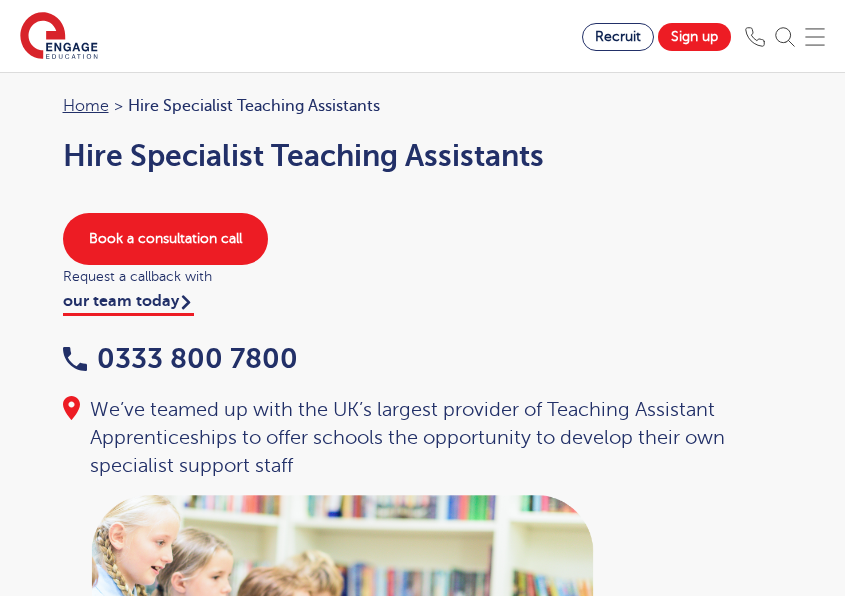 click at bounding box center [815, 37] 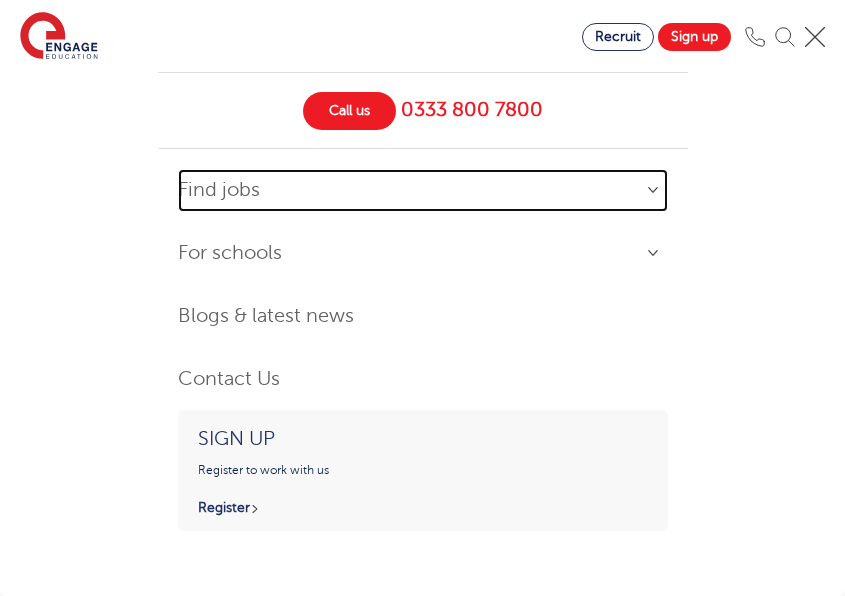 click on "Find jobs" at bounding box center (423, 190) 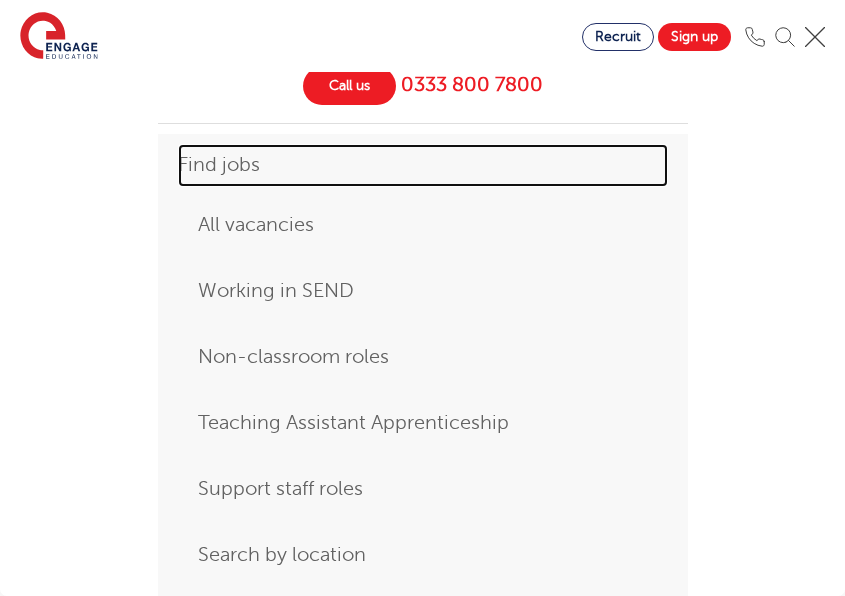 scroll, scrollTop: 0, scrollLeft: 0, axis: both 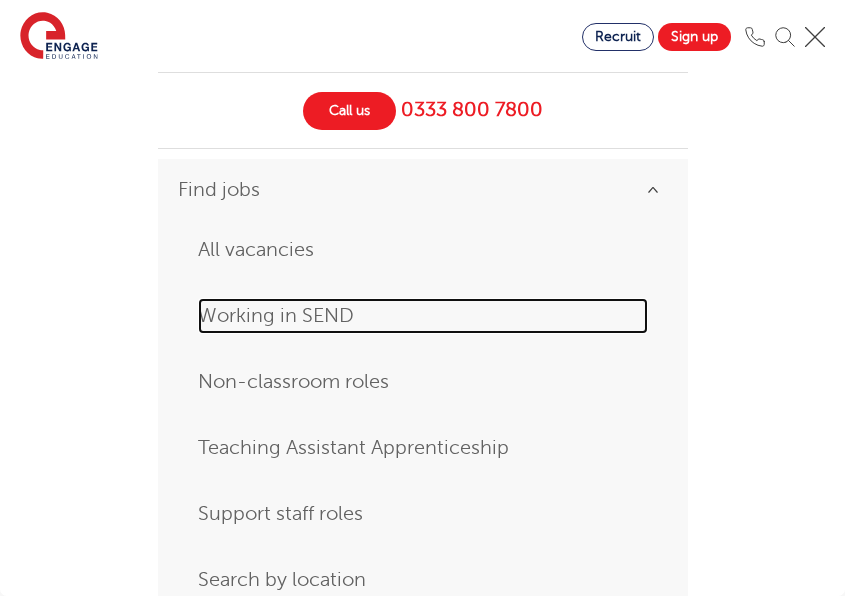 click on "Working in SEND" at bounding box center (423, 316) 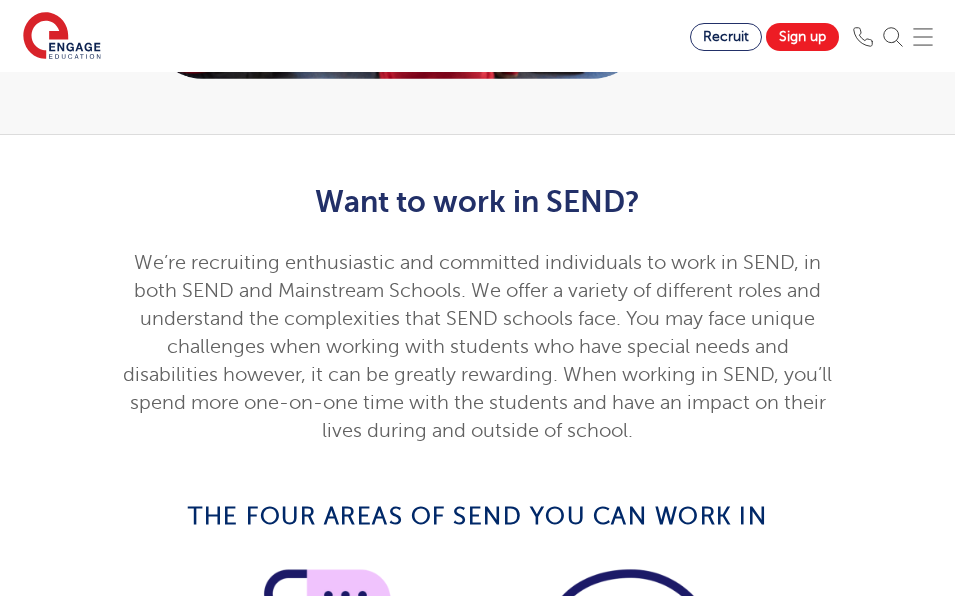 scroll, scrollTop: 0, scrollLeft: 0, axis: both 